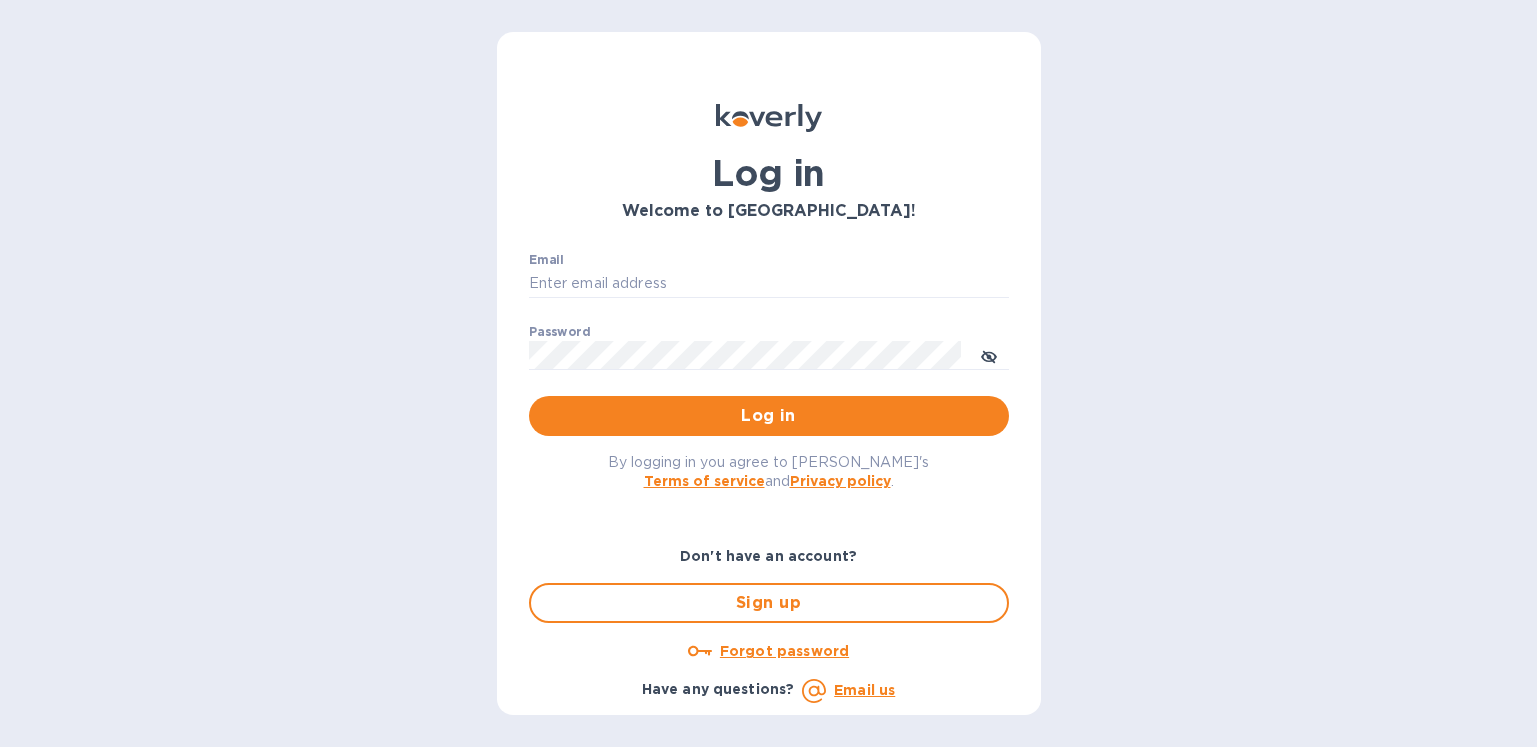 scroll, scrollTop: 0, scrollLeft: 0, axis: both 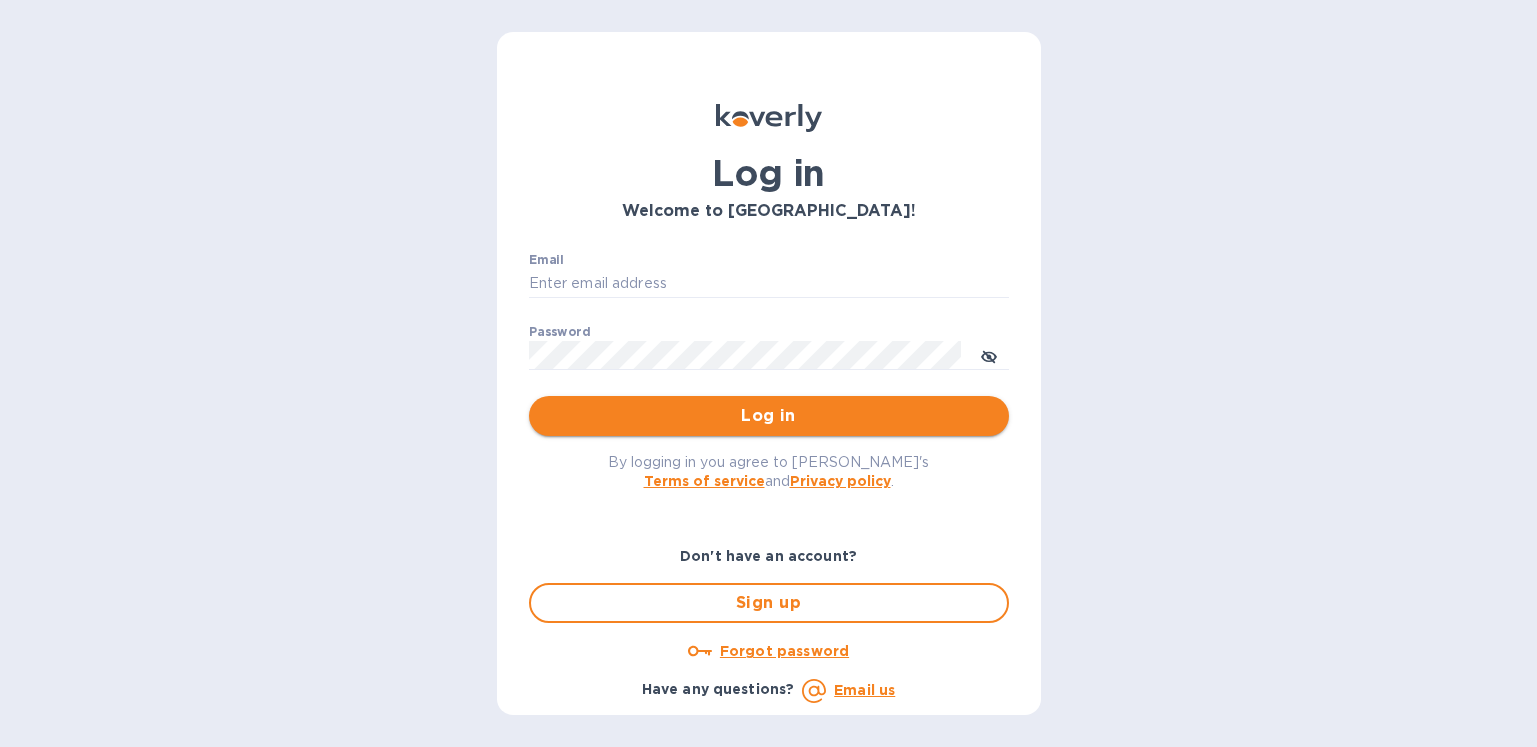 type on "[EMAIL_ADDRESS][DOMAIN_NAME]" 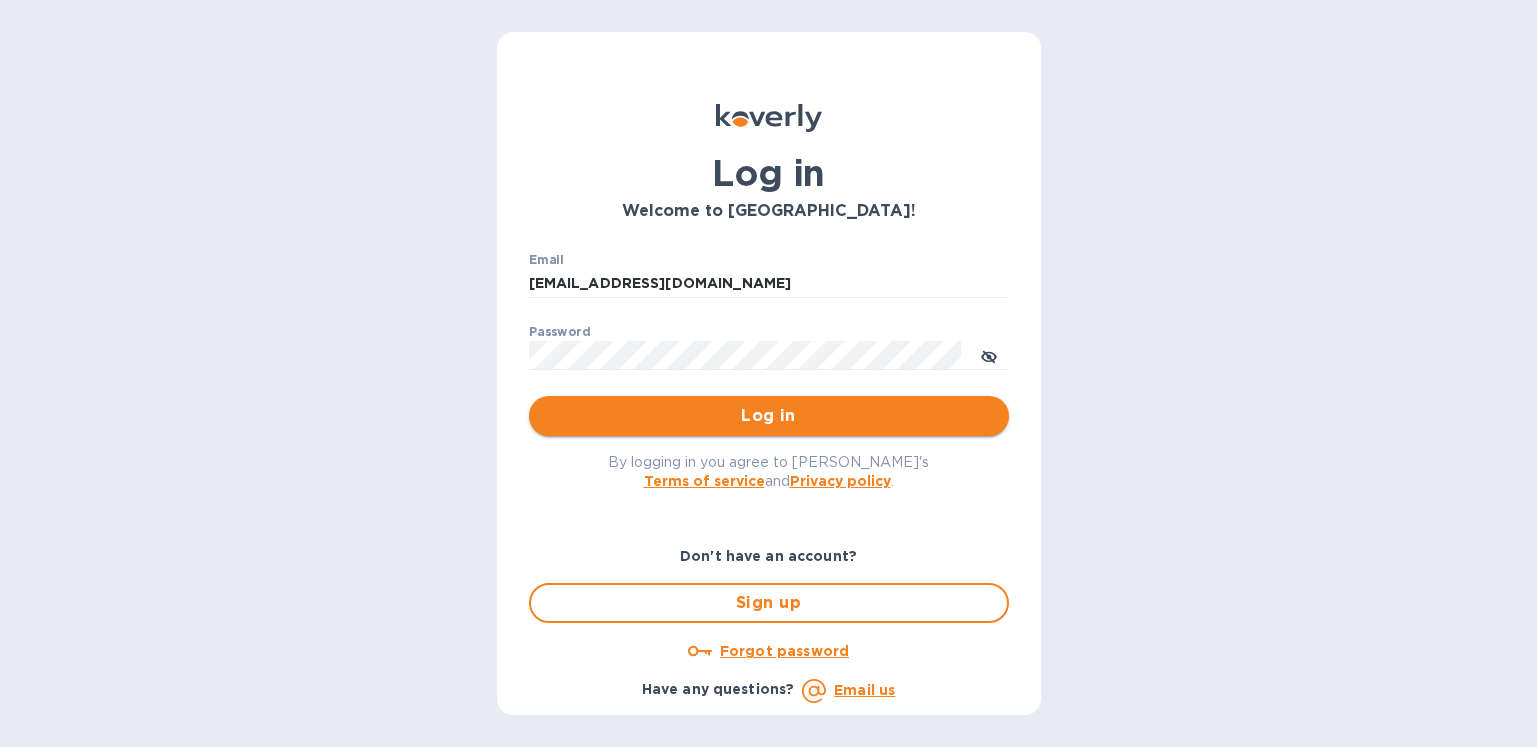 click on "Log in" at bounding box center [769, 416] 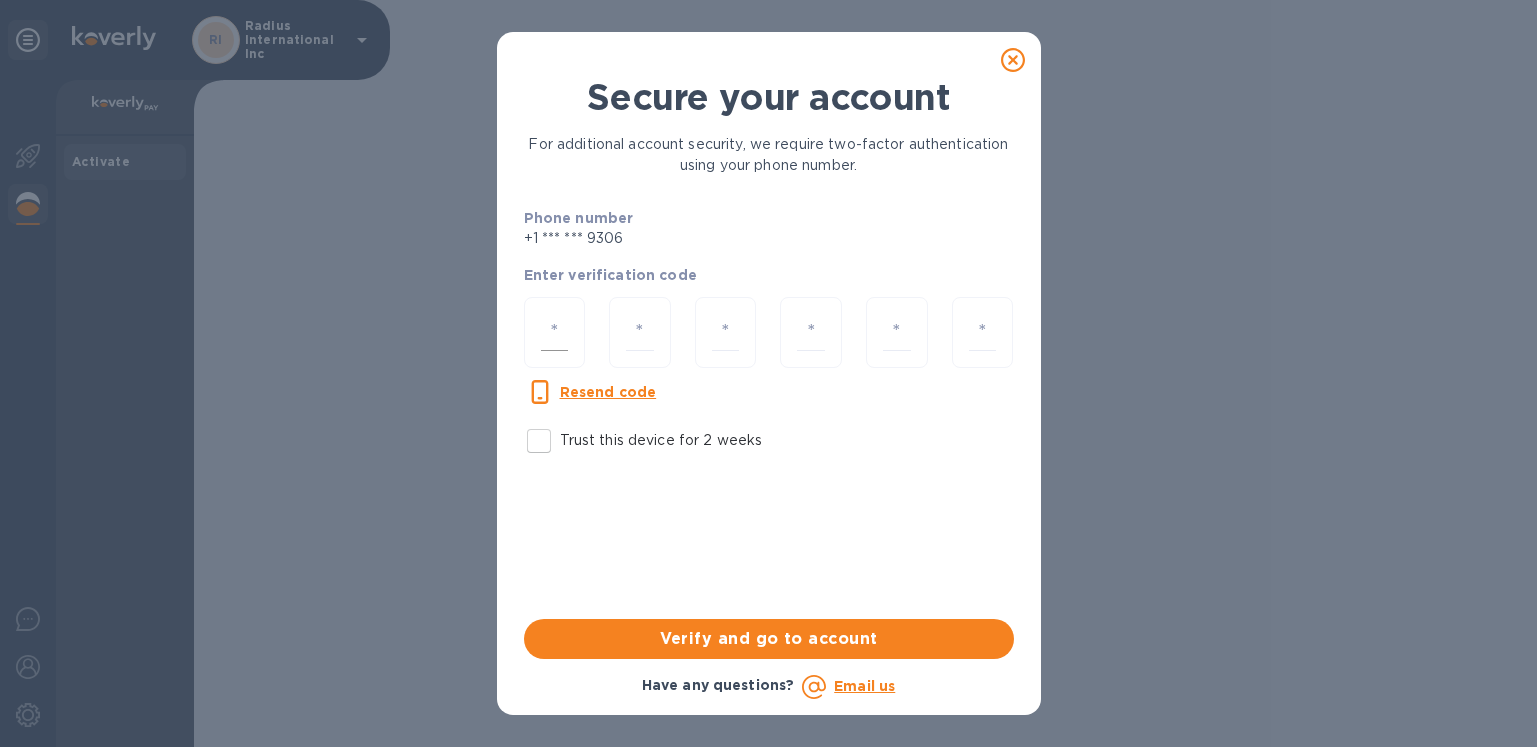 click at bounding box center [555, 332] 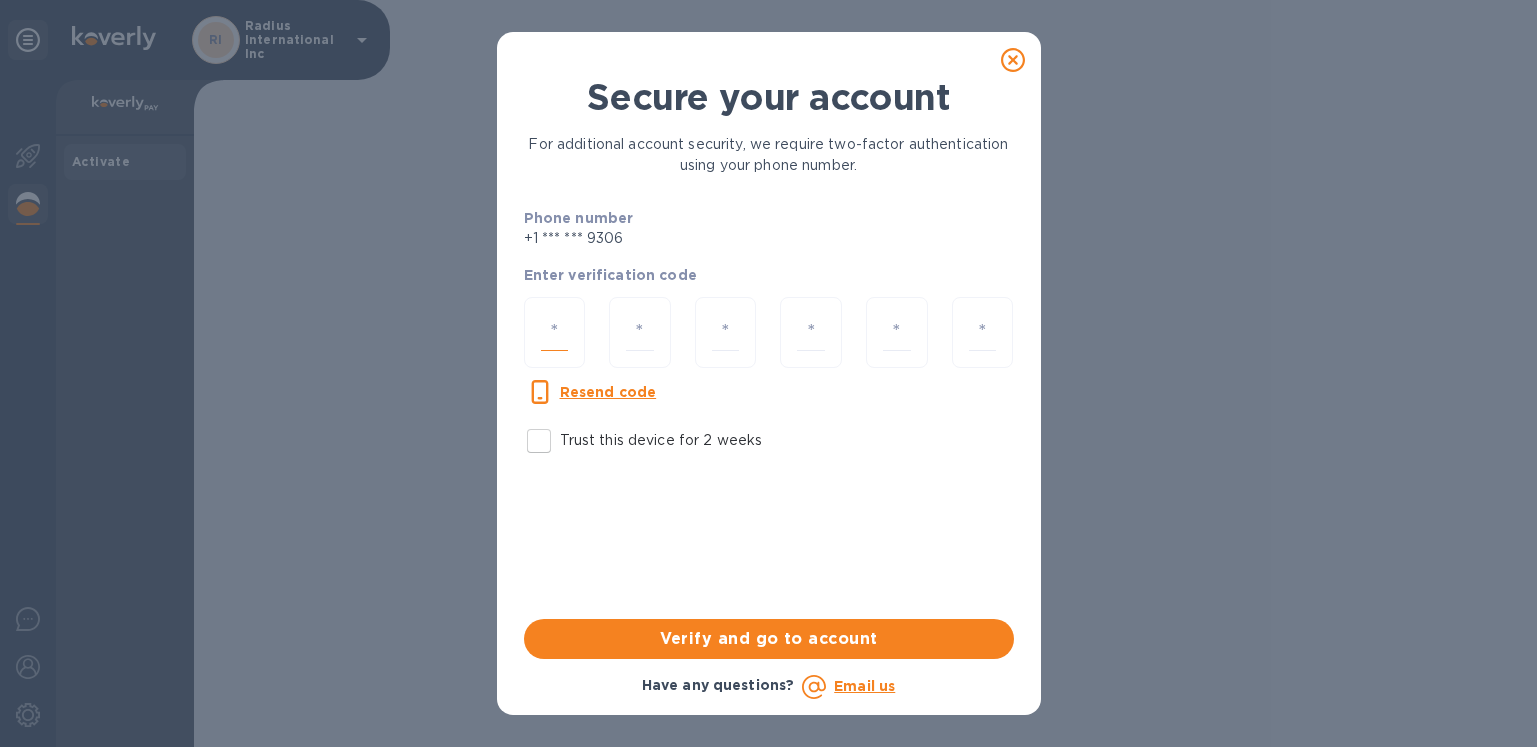 type on "1" 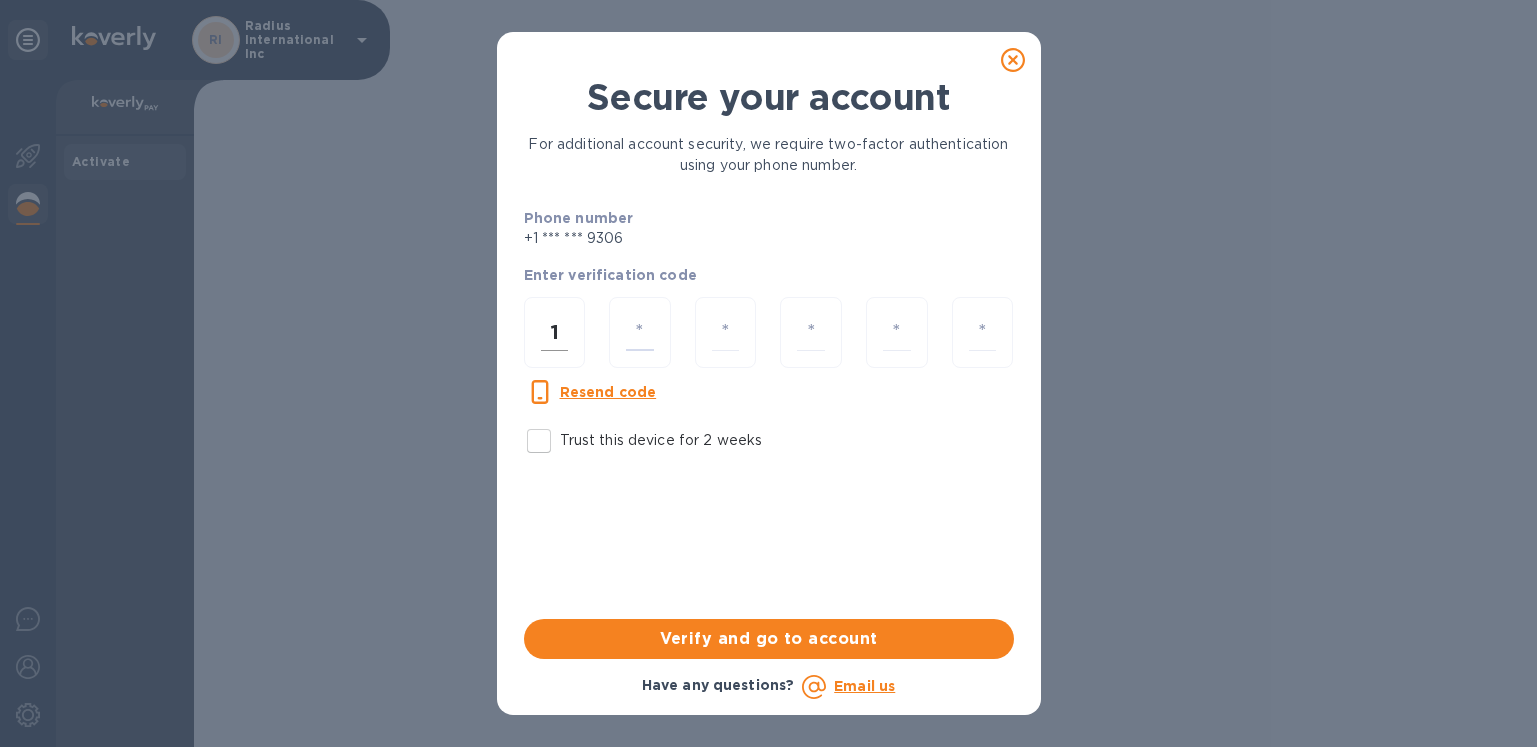 type on "5" 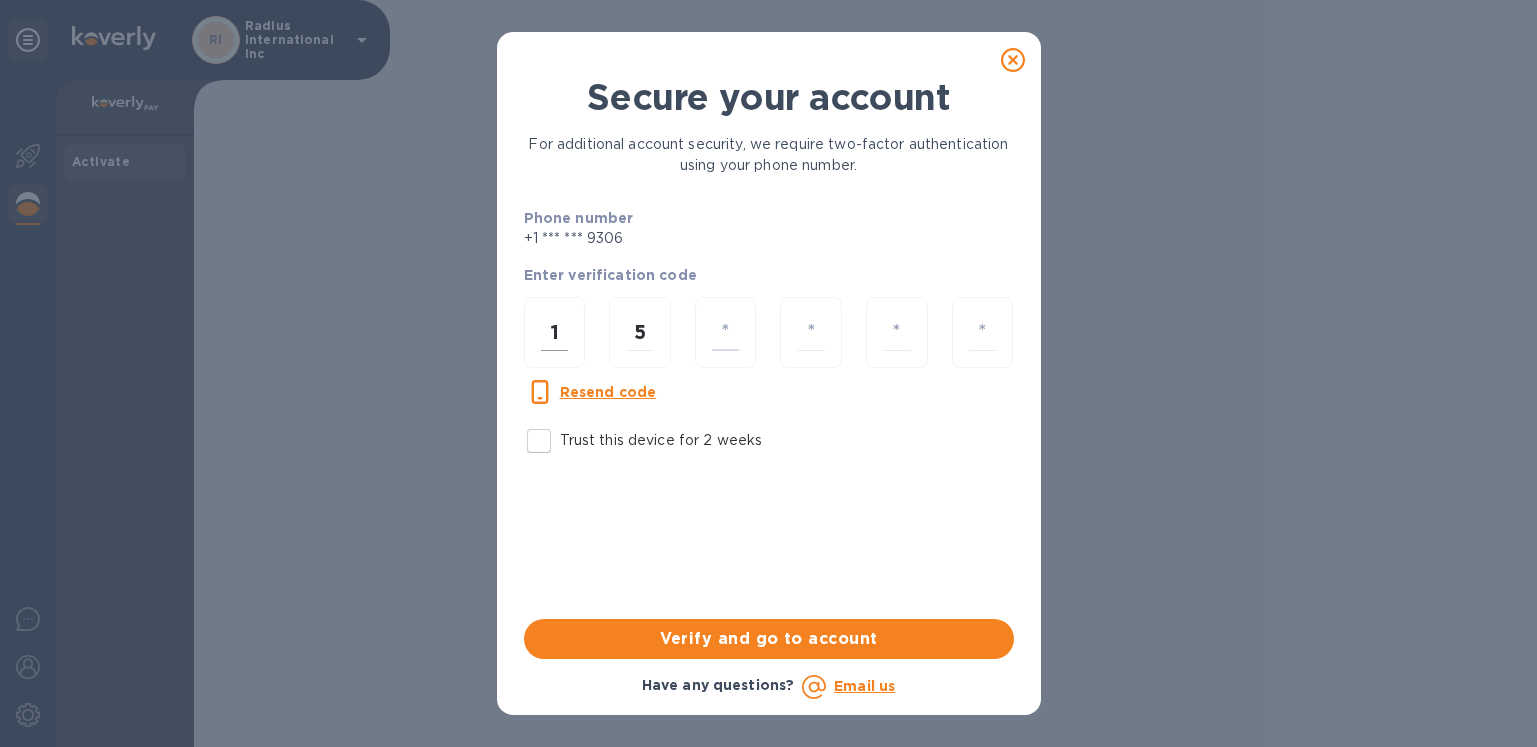 type on "0" 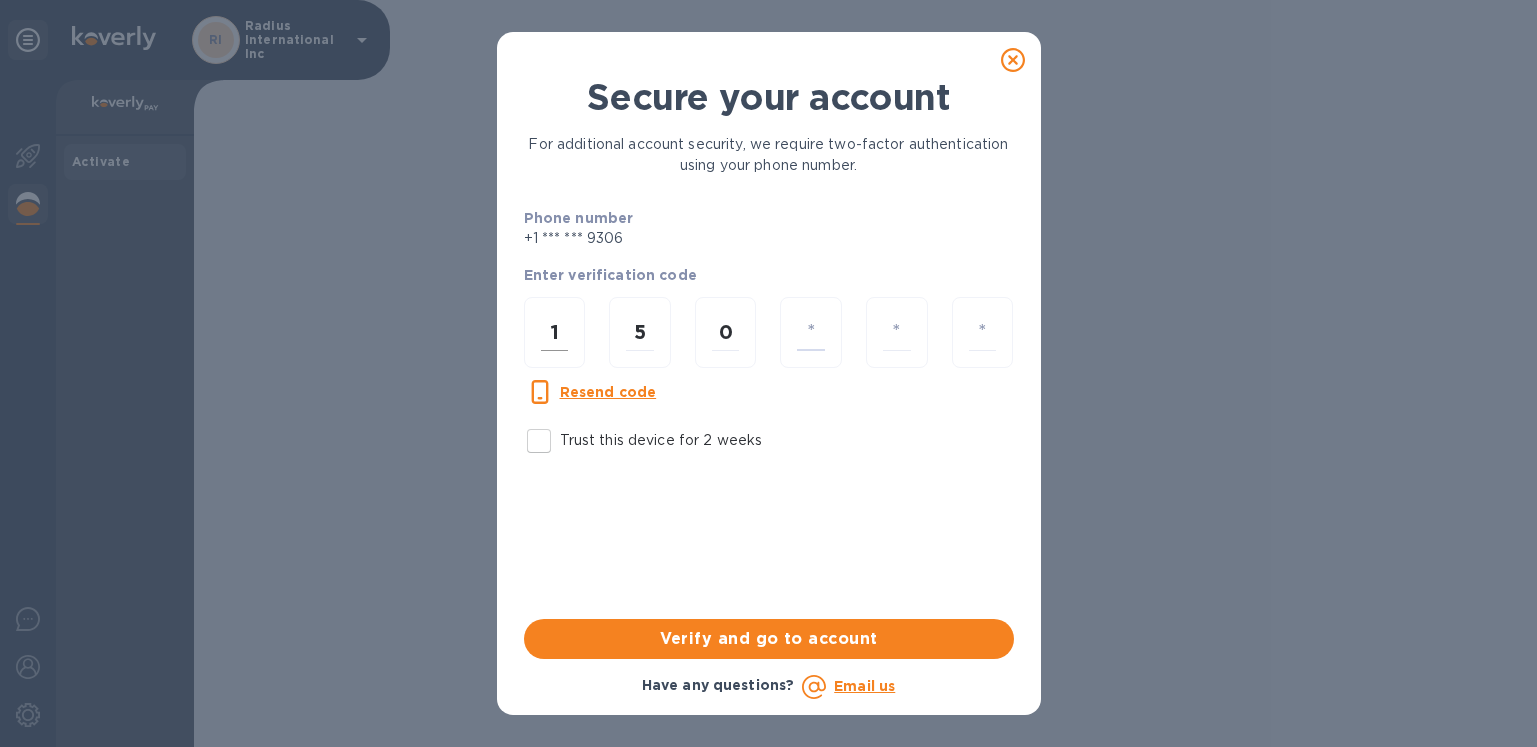 type on "3" 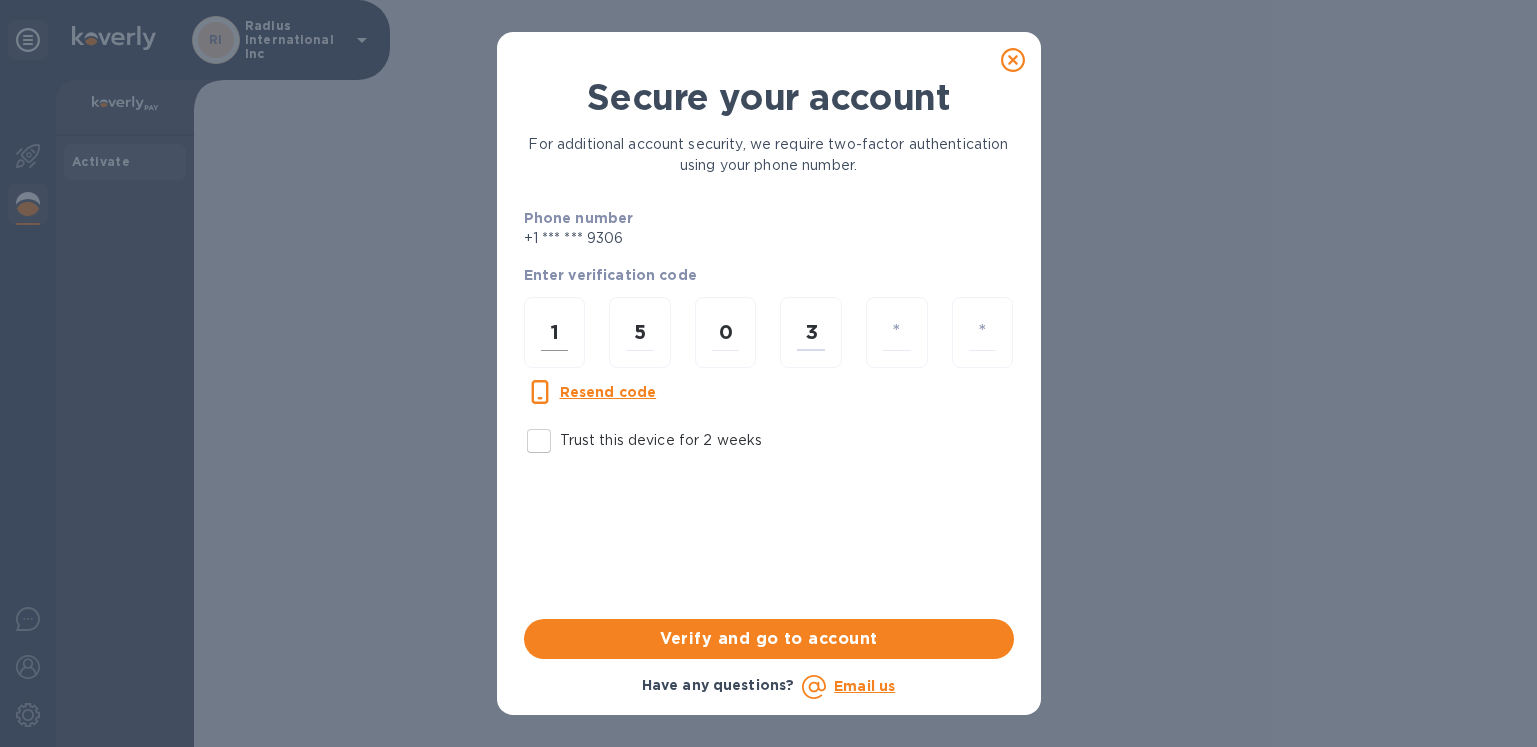 type on "1" 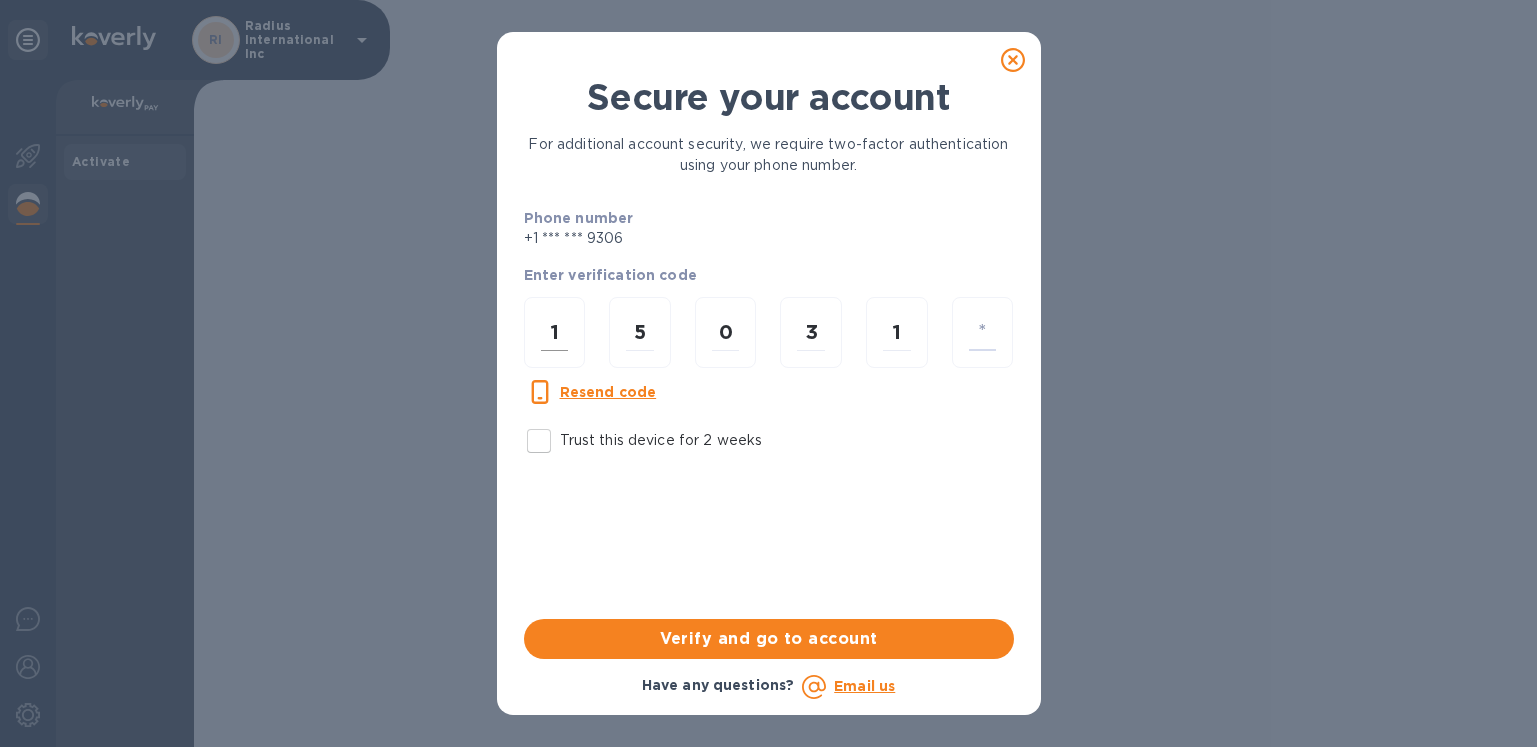 type on "4" 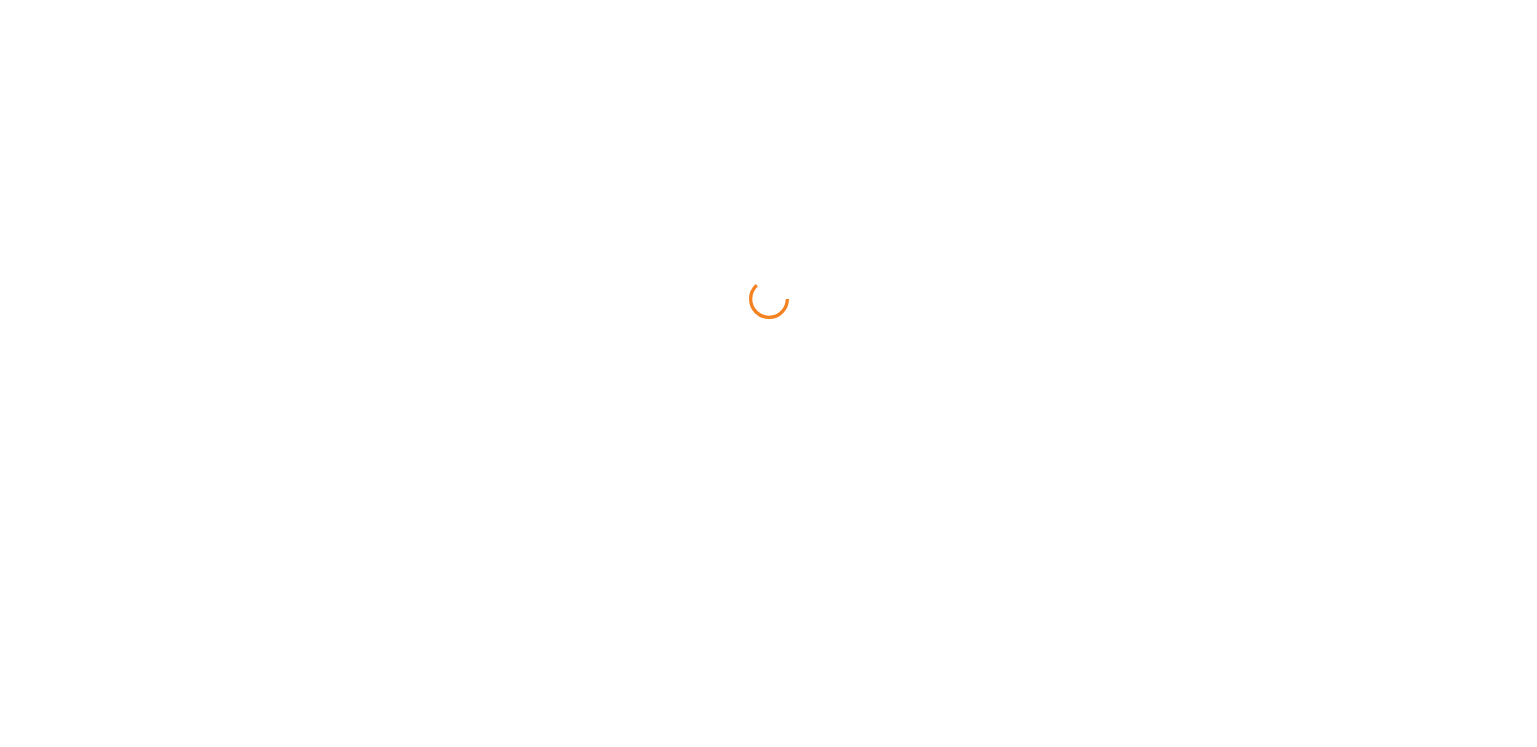 scroll, scrollTop: 0, scrollLeft: 0, axis: both 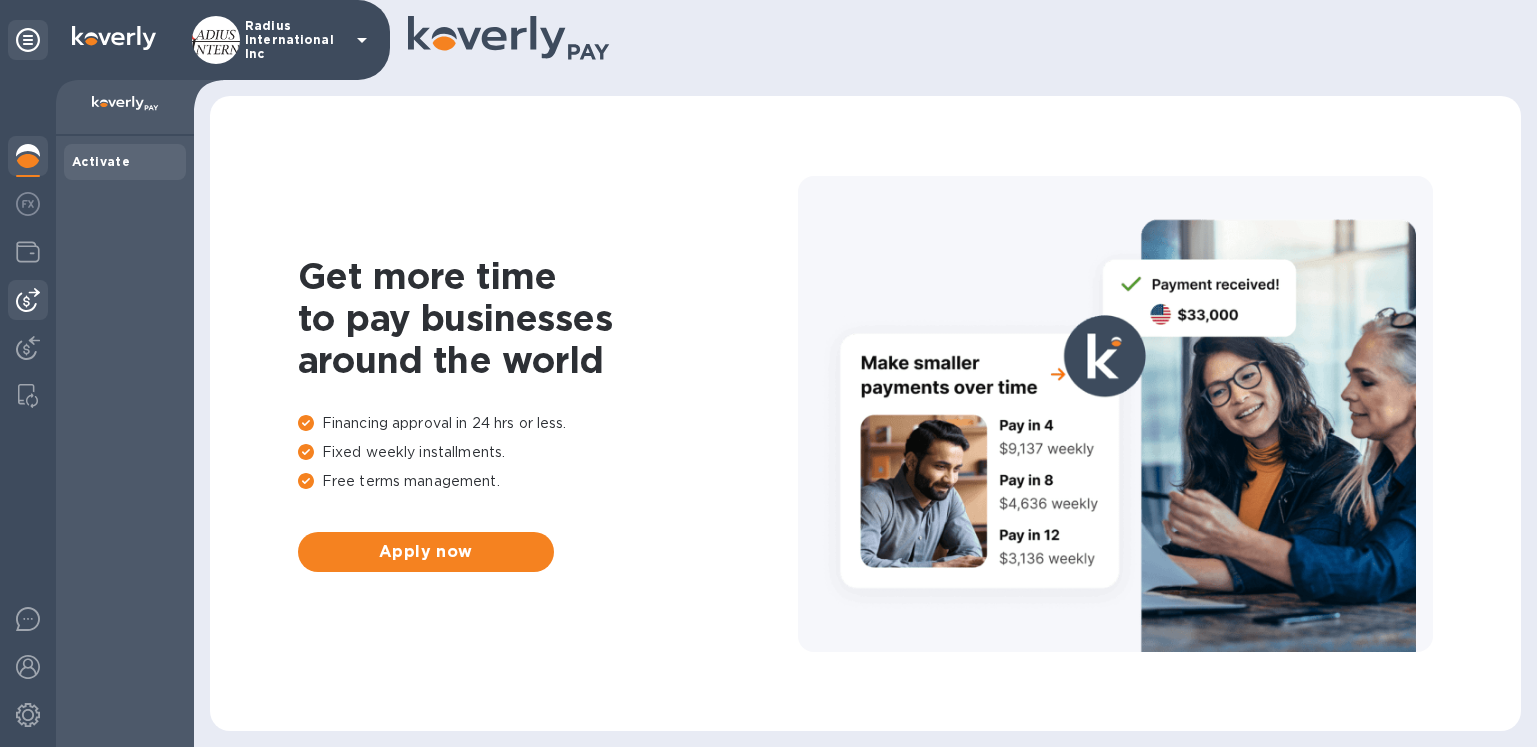 click at bounding box center [28, 300] 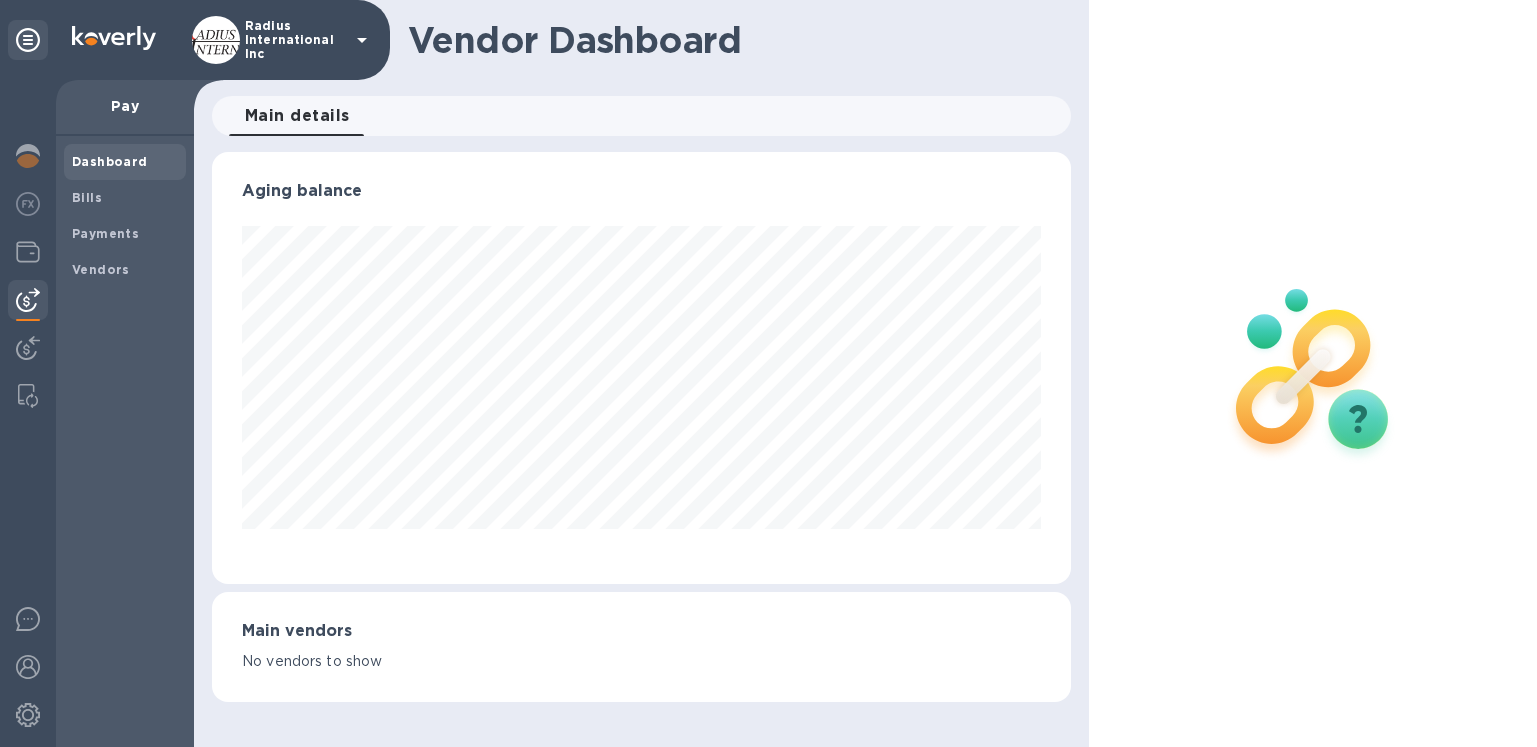 scroll, scrollTop: 999568, scrollLeft: 999141, axis: both 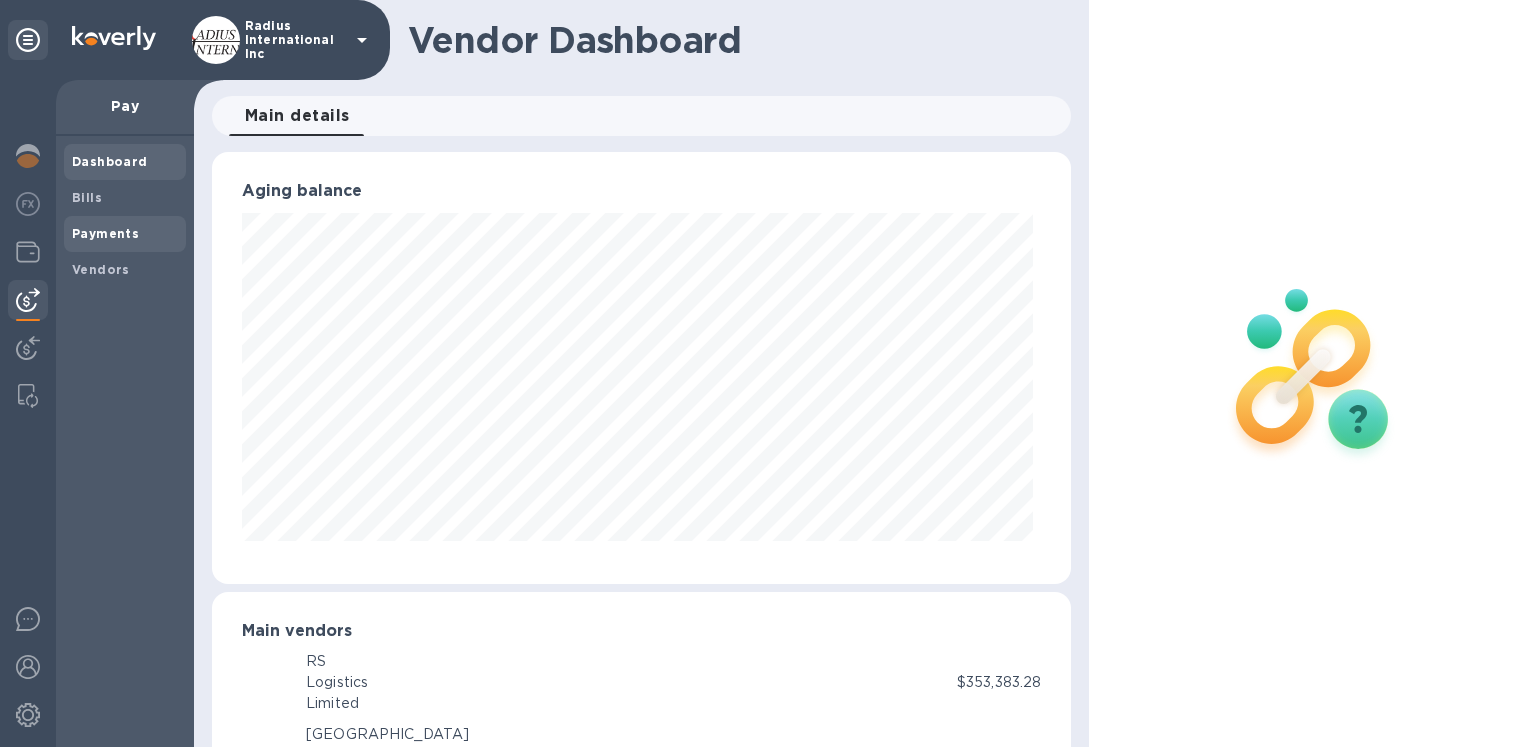 click on "Payments" at bounding box center (105, 233) 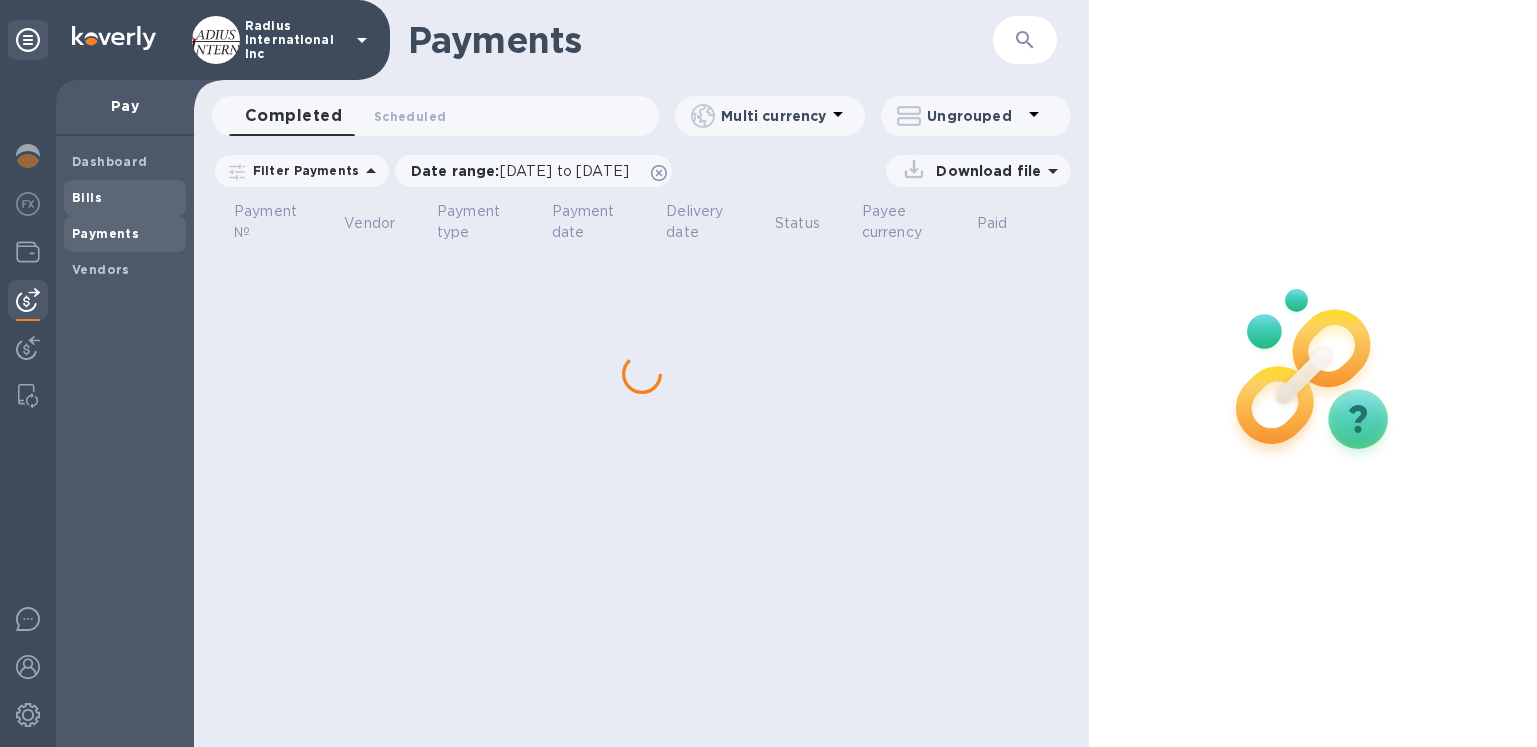 click on "Bills" at bounding box center (125, 198) 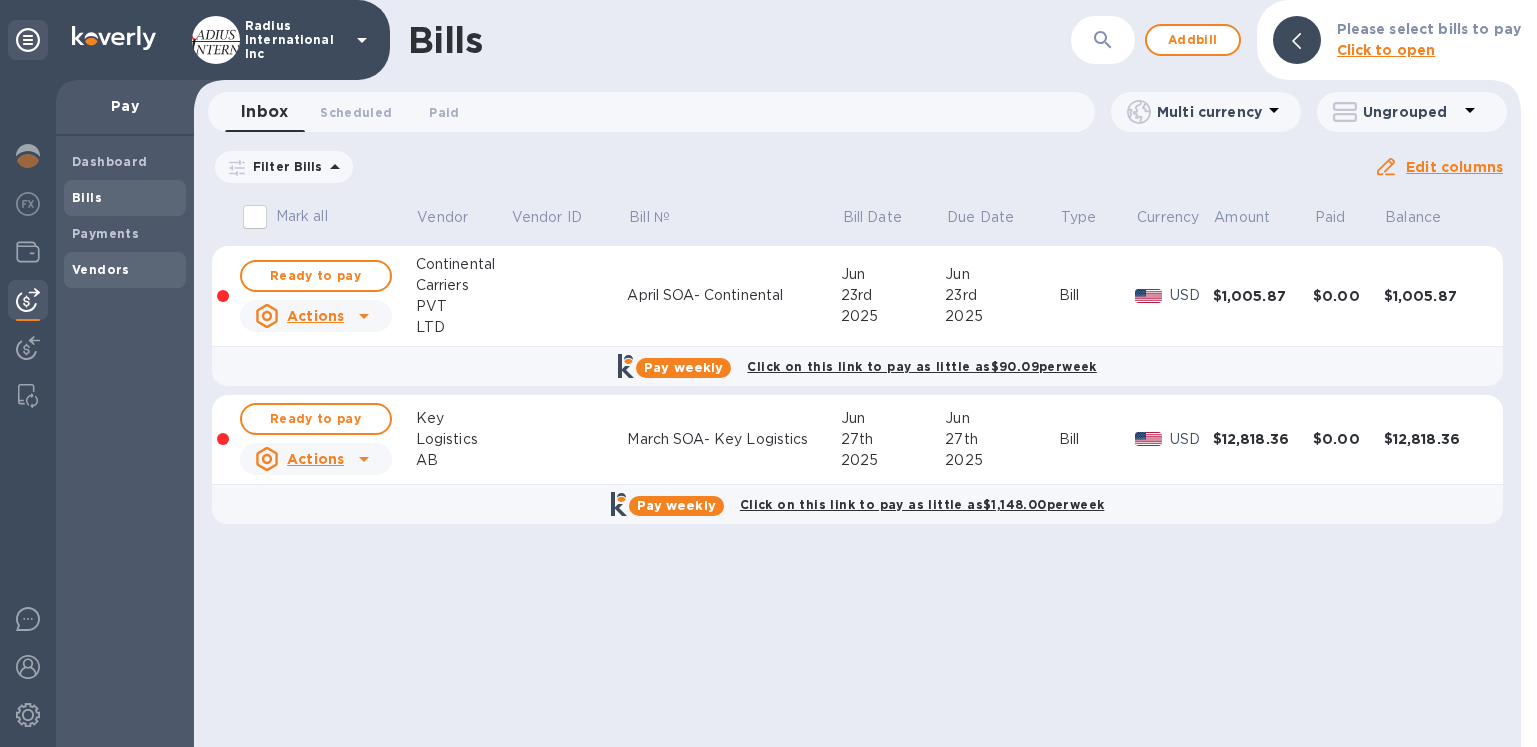 click on "Vendors" at bounding box center [101, 270] 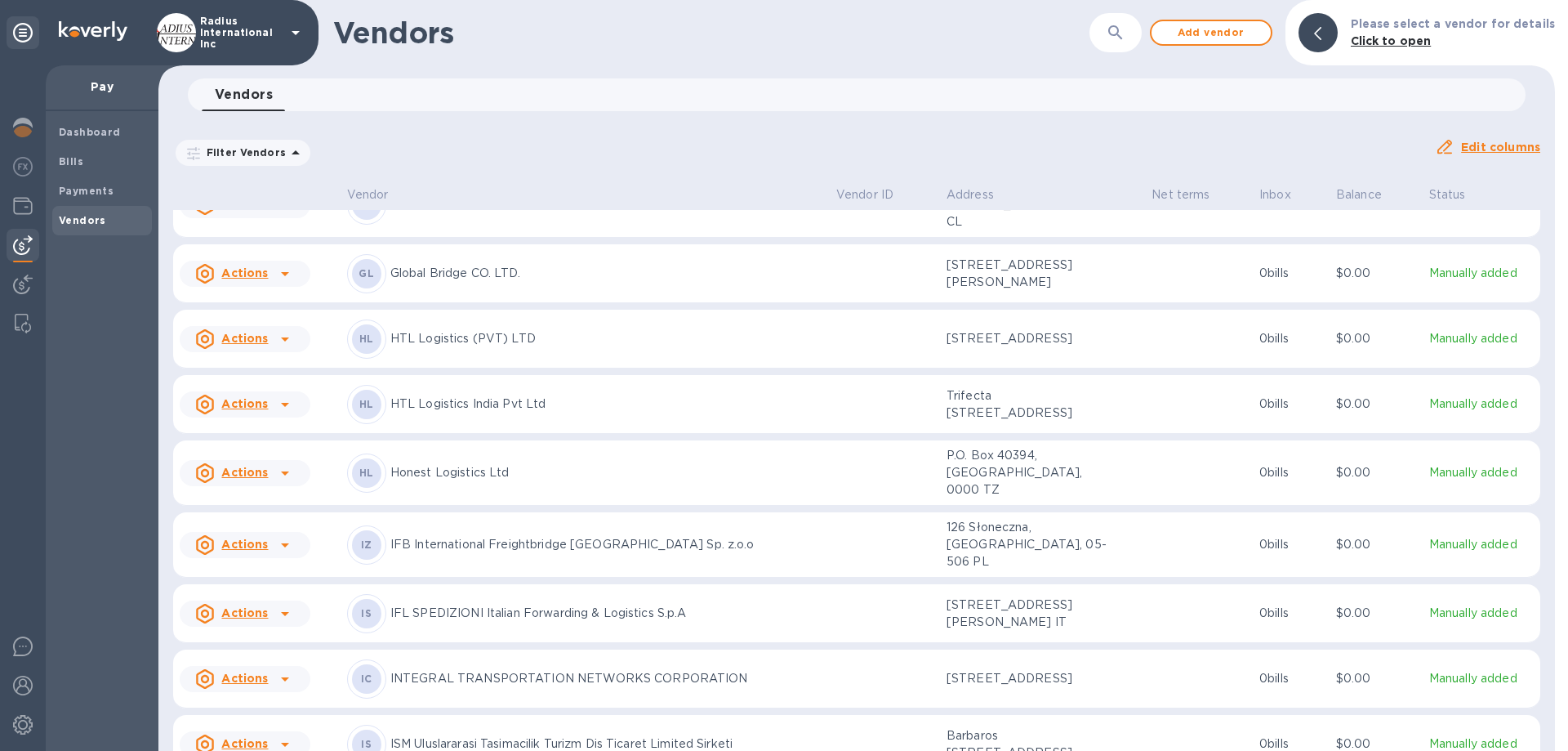 scroll, scrollTop: 5231, scrollLeft: 0, axis: vertical 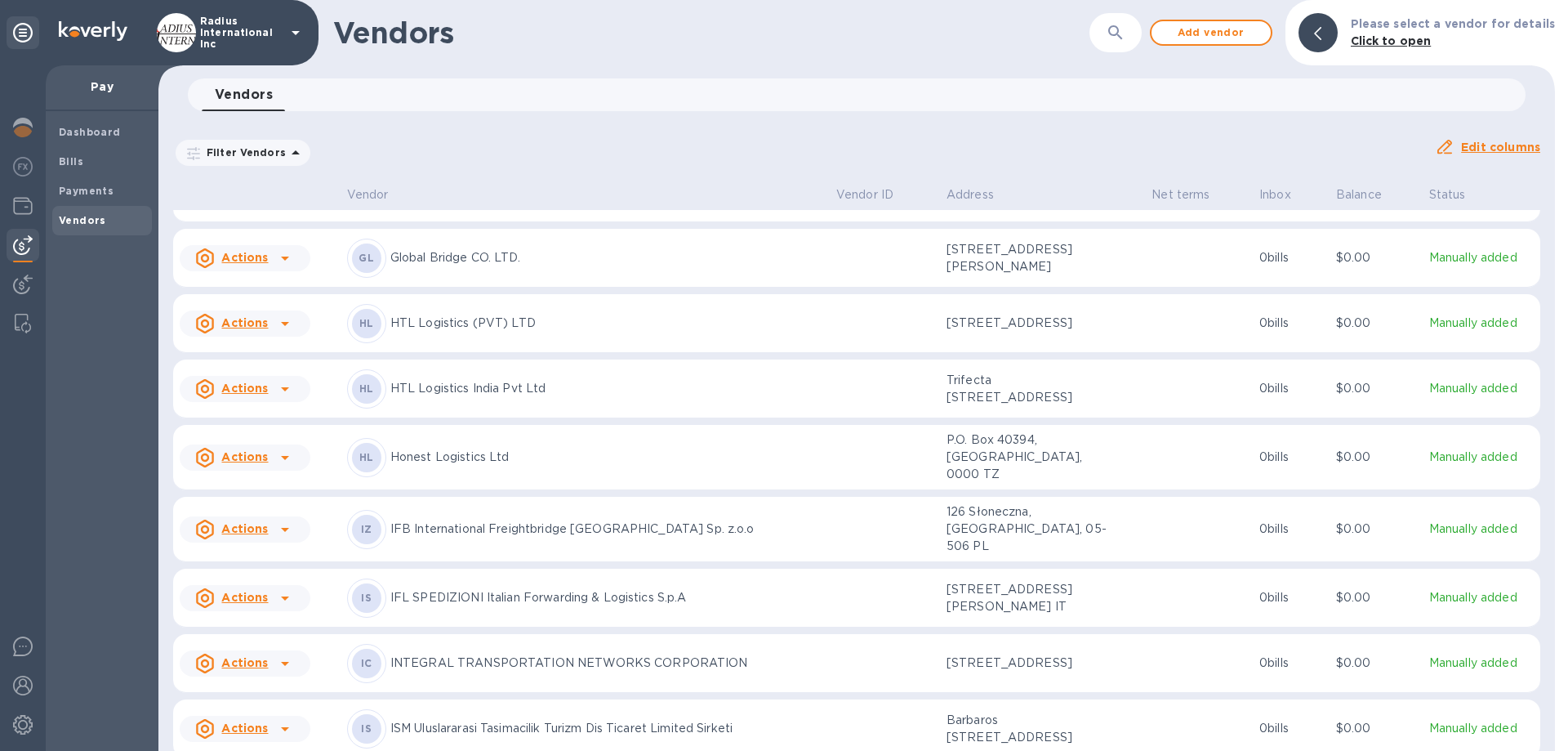 click on "HTL Logistics India Pvt Ltd" at bounding box center (607, 388) 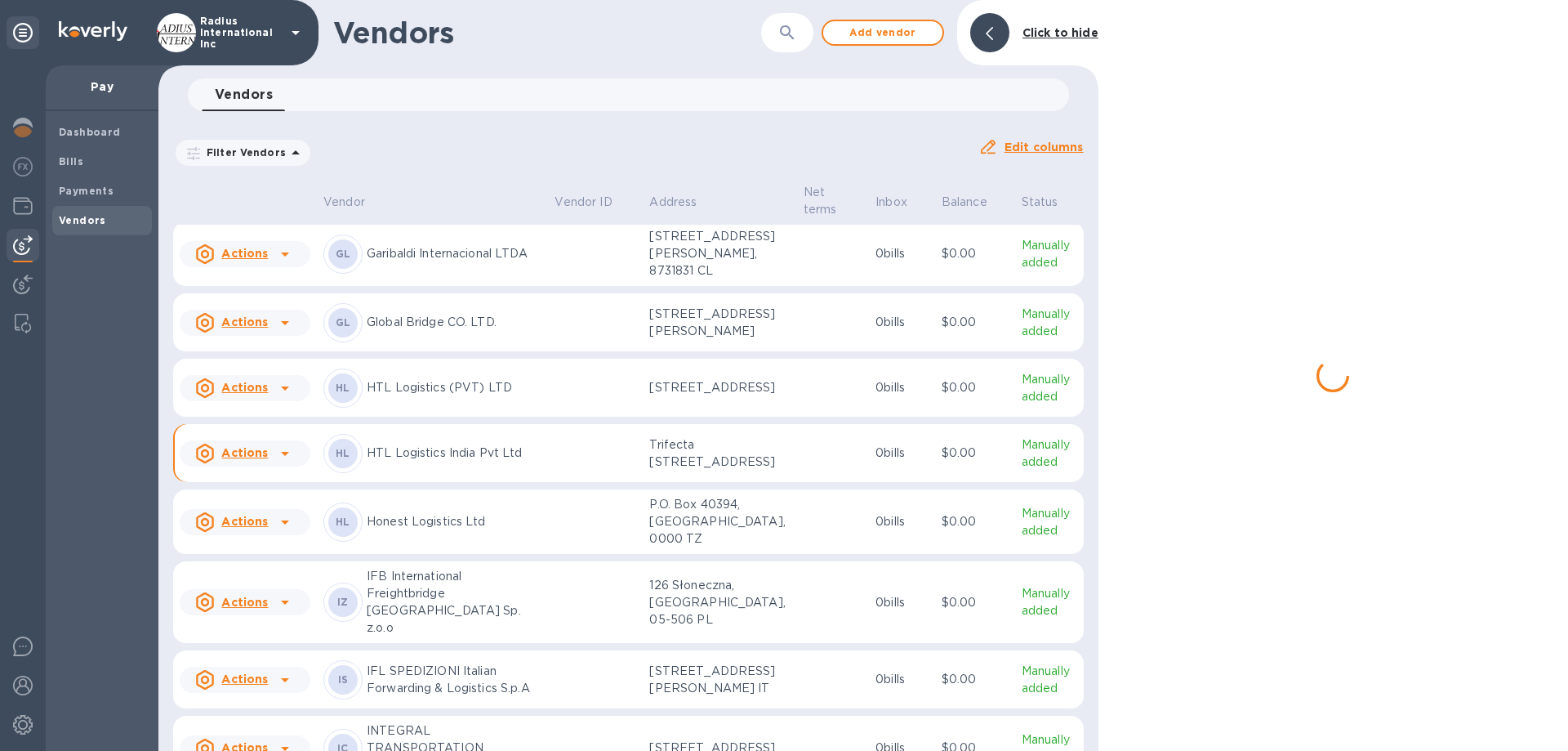 scroll, scrollTop: 5346, scrollLeft: 0, axis: vertical 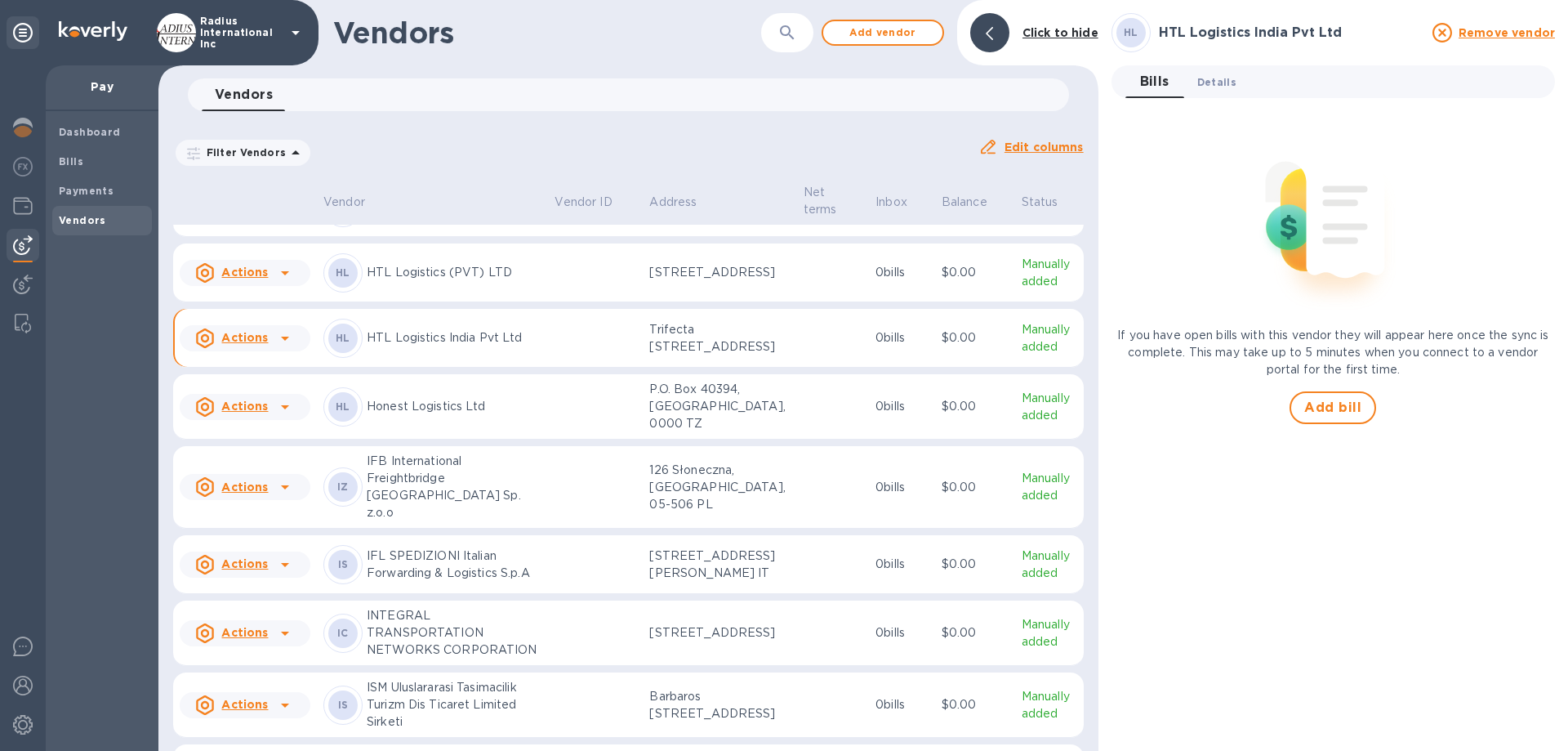 click on "Details 0" at bounding box center [1217, 82] 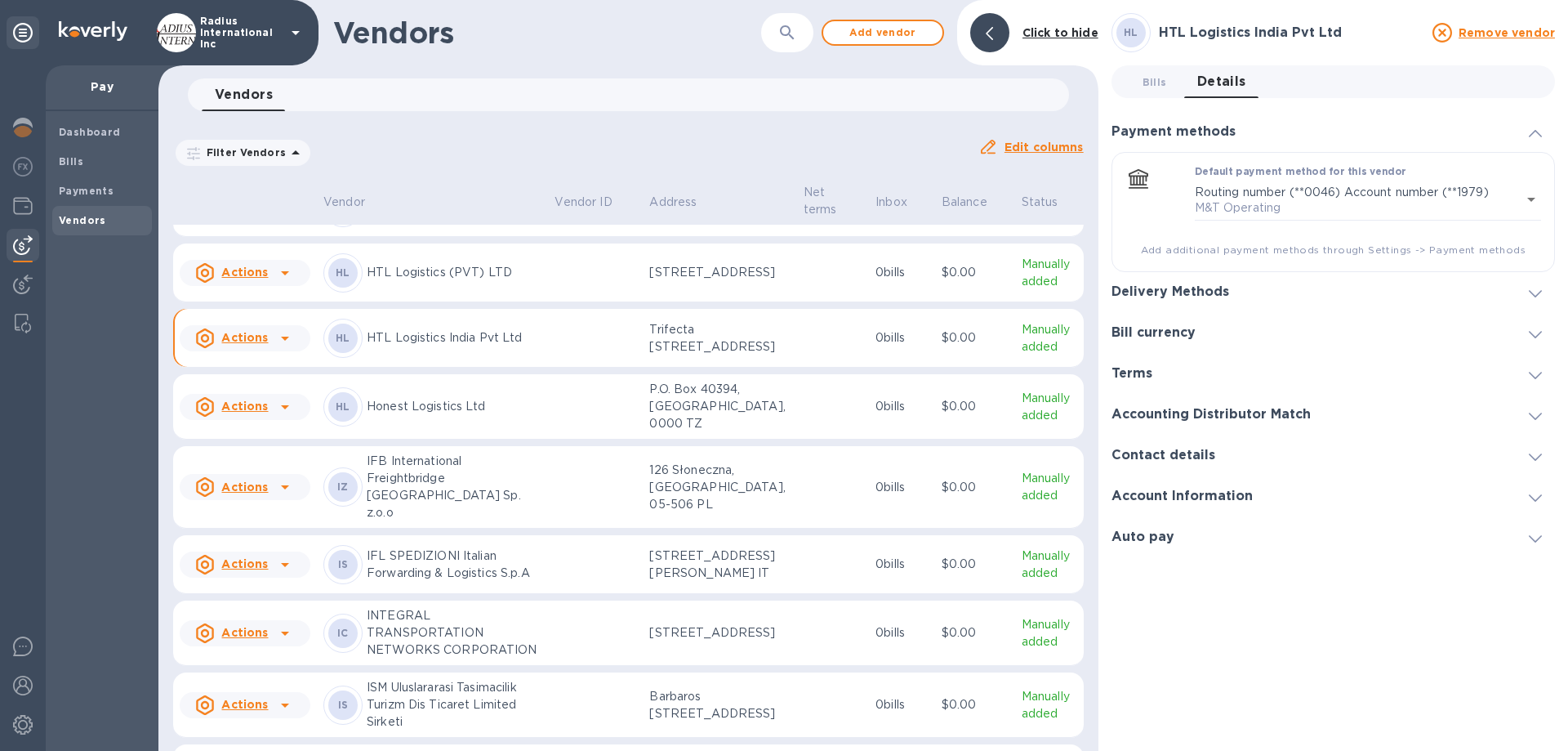 click on "Delivery Methods" at bounding box center [1170, 292] 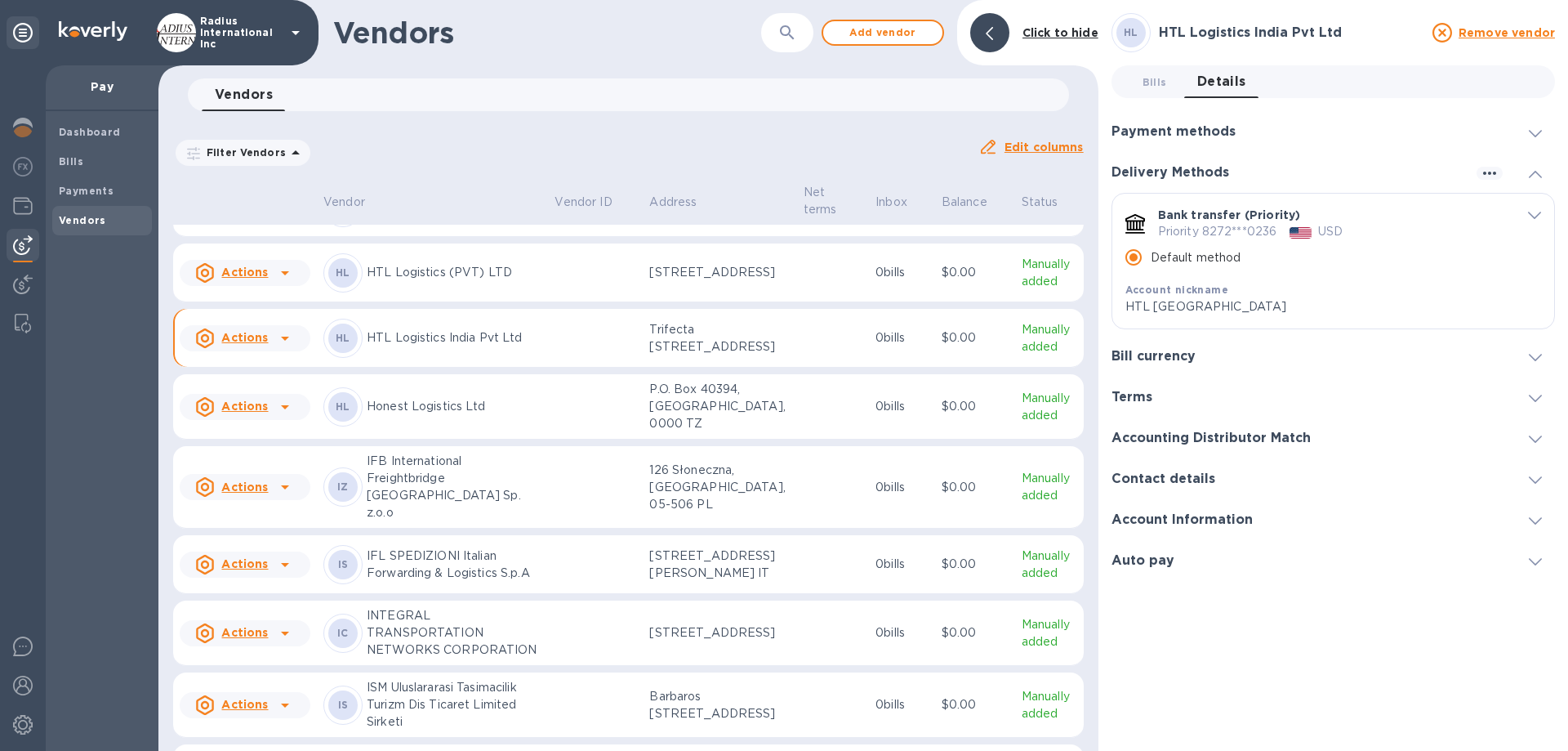 click on "HTL Logistics (PVT) LTD" at bounding box center (454, 272) 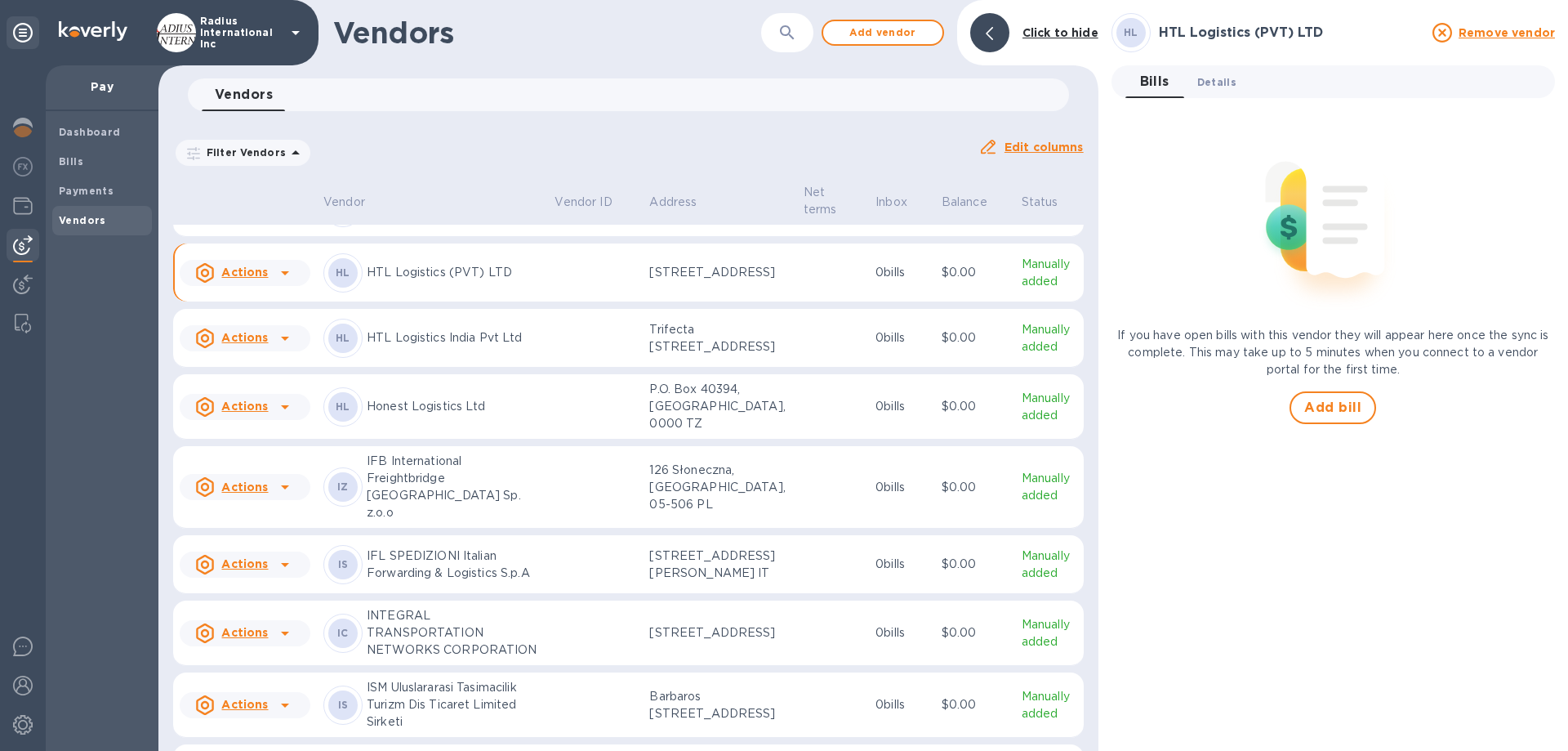 click on "Details 0" at bounding box center [1217, 82] 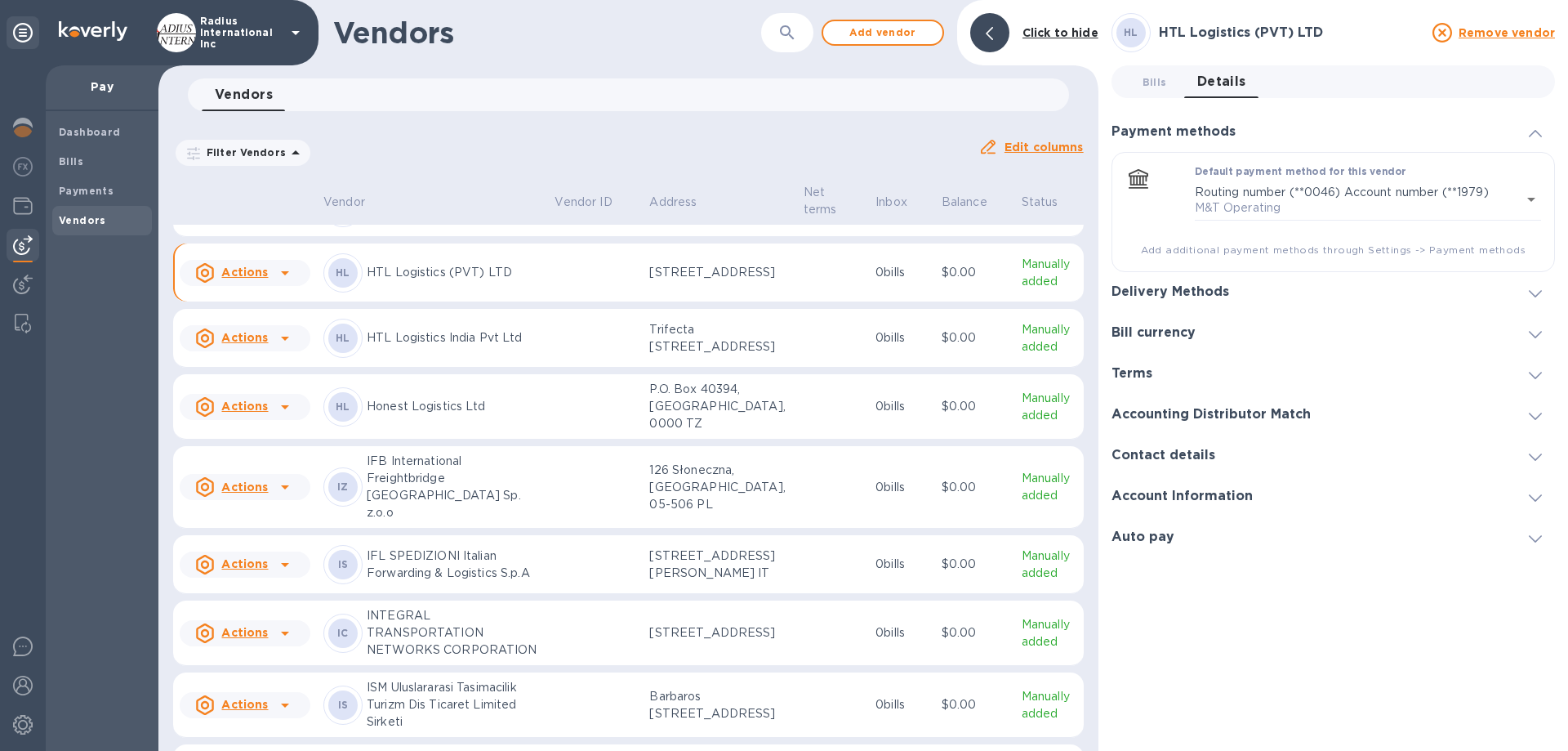 click on "Delivery Methods" at bounding box center [1170, 292] 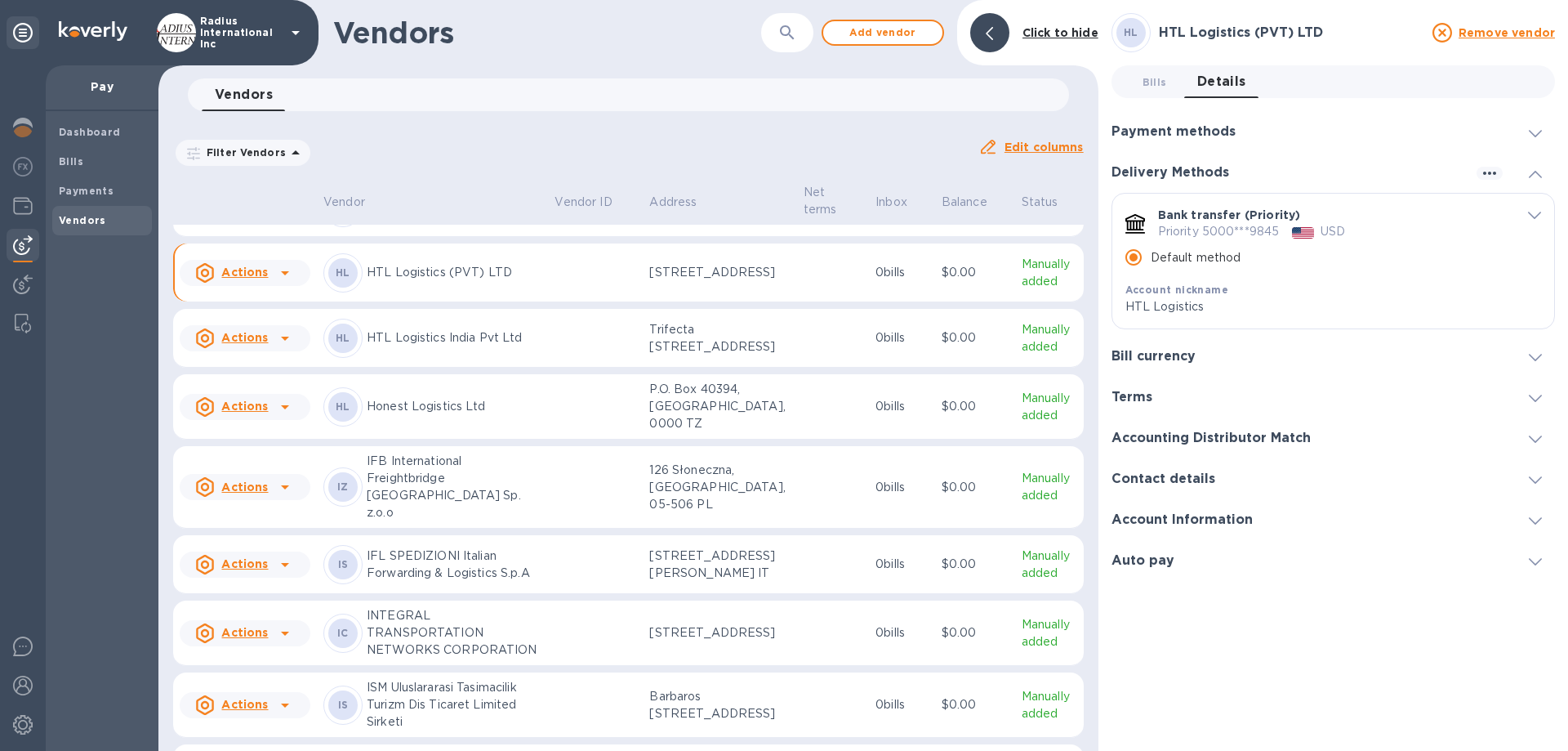 drag, startPoint x: 448, startPoint y: 492, endPoint x: 550, endPoint y: 514, distance: 104.34558 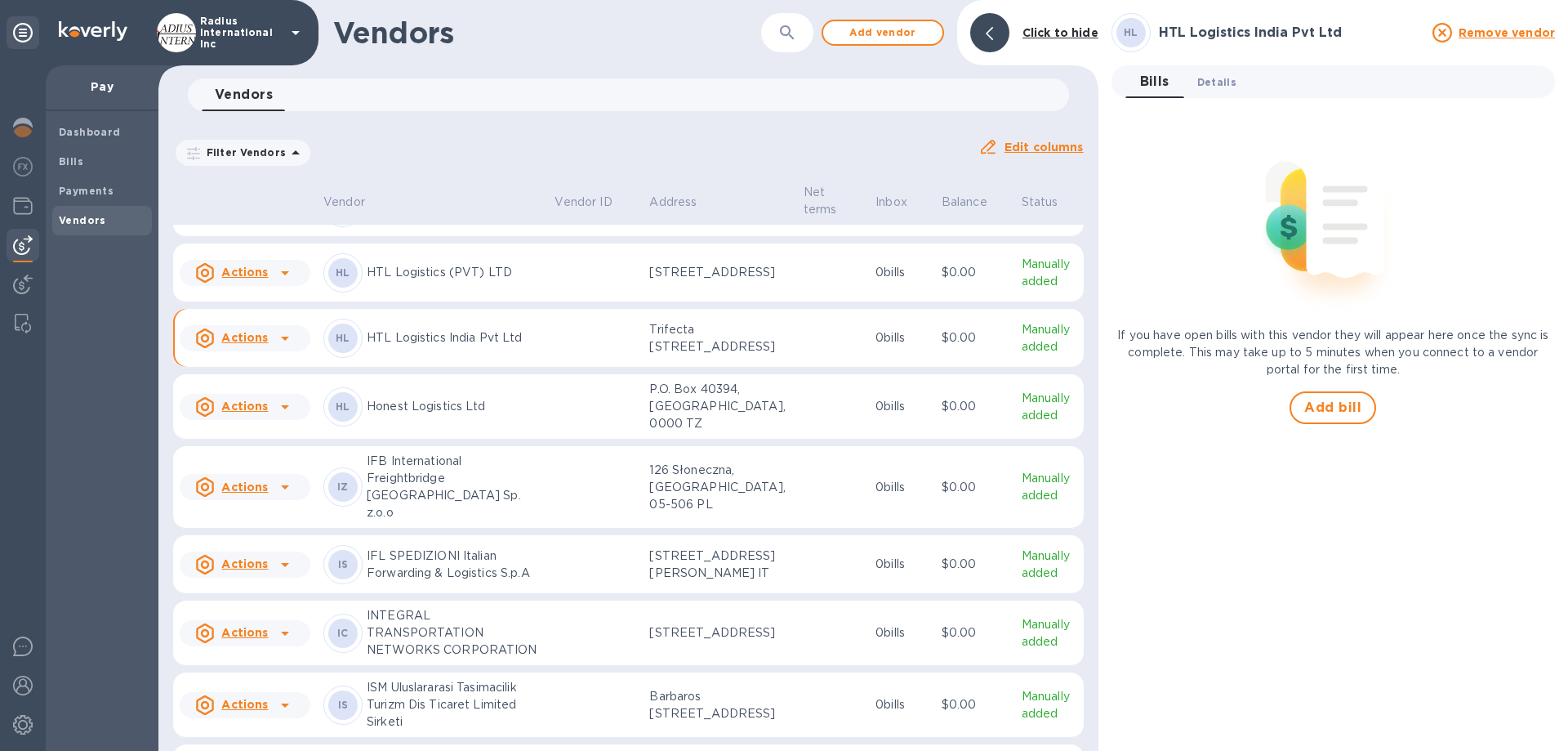 click on "Details 0" at bounding box center (1217, 82) 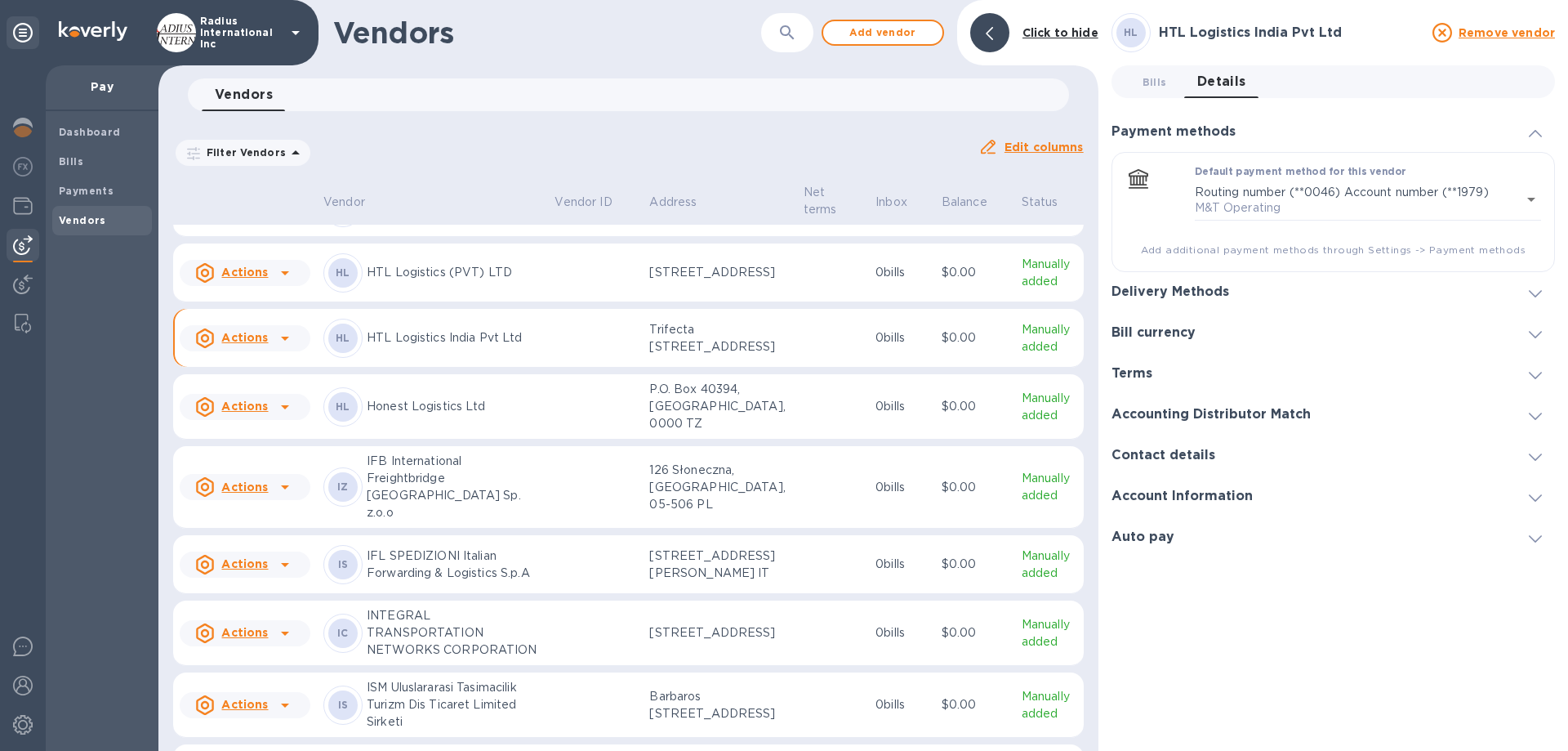 click on "Delivery Methods" at bounding box center (1170, 292) 